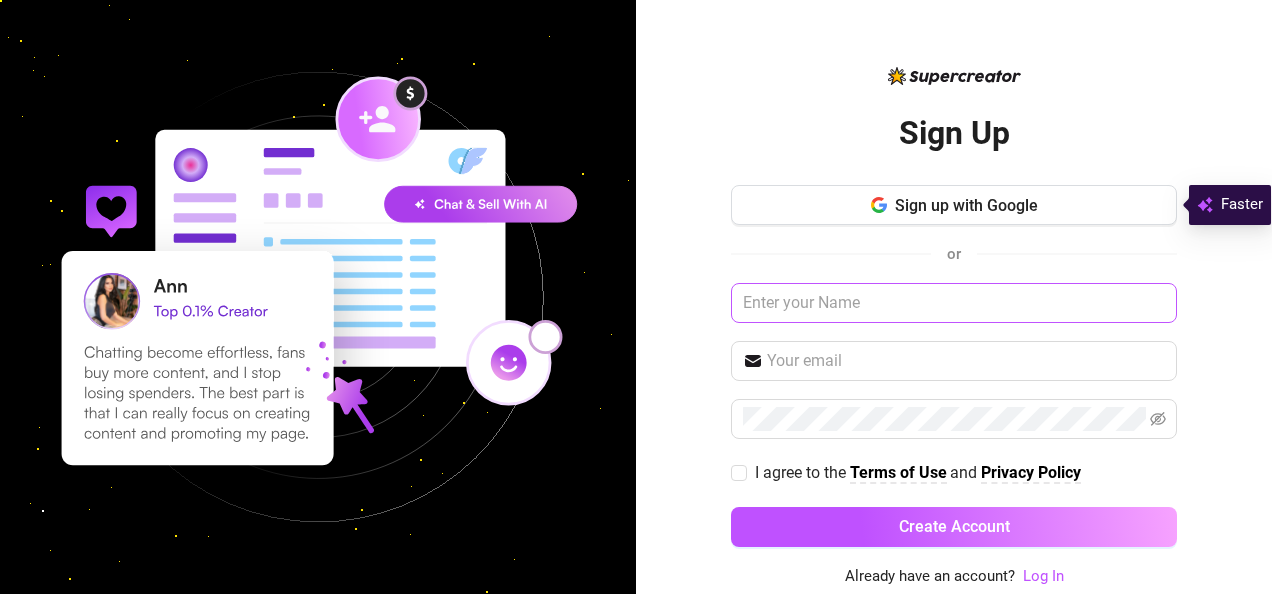 scroll, scrollTop: 0, scrollLeft: 0, axis: both 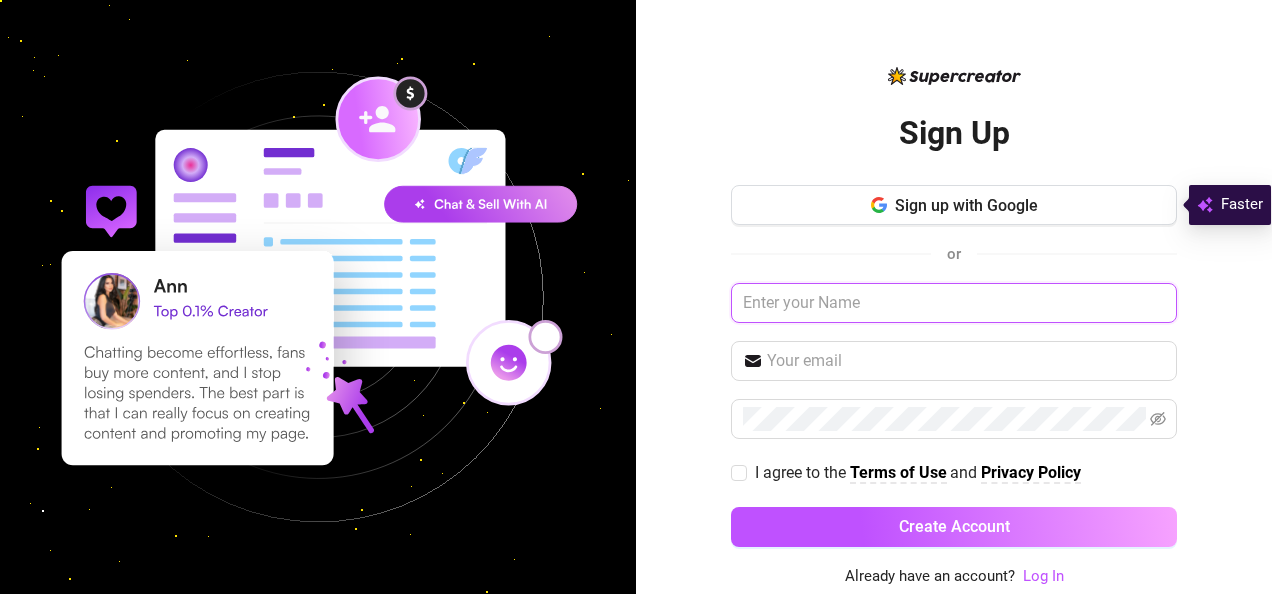 click at bounding box center [954, 303] 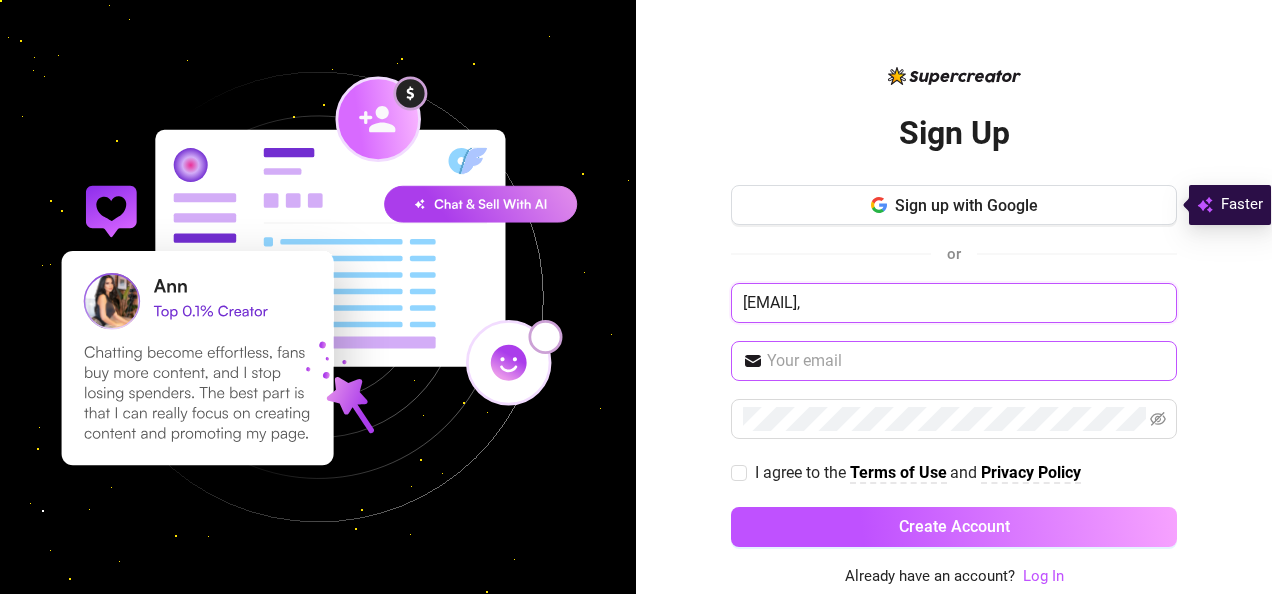 type on "[EMAIL]," 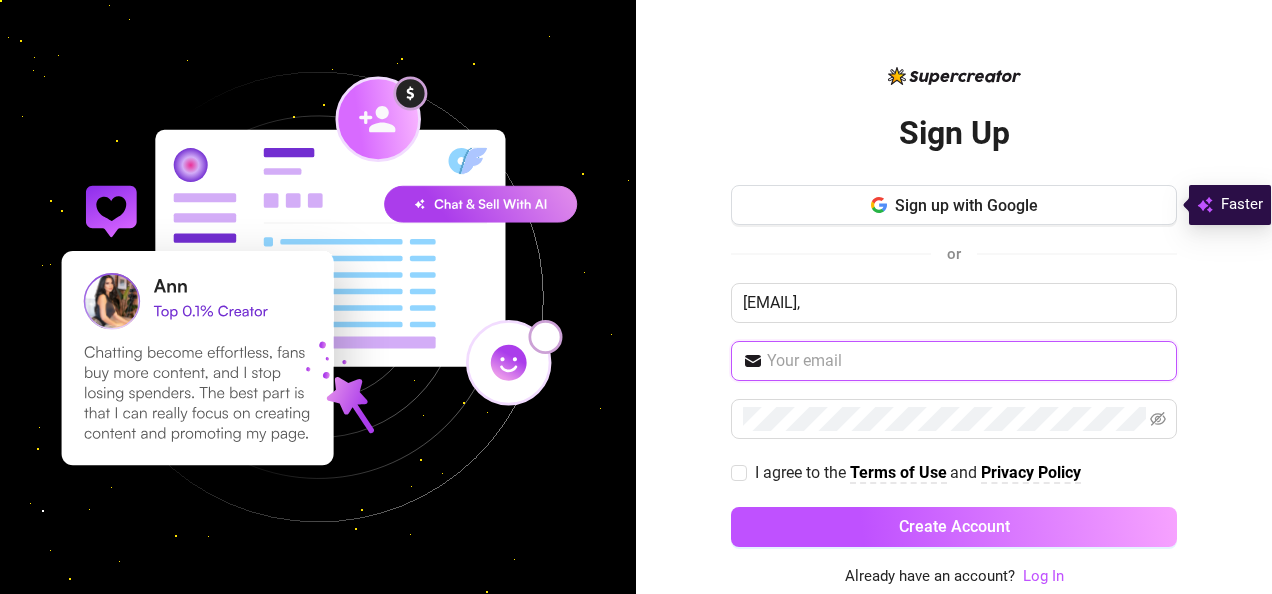 click at bounding box center [966, 361] 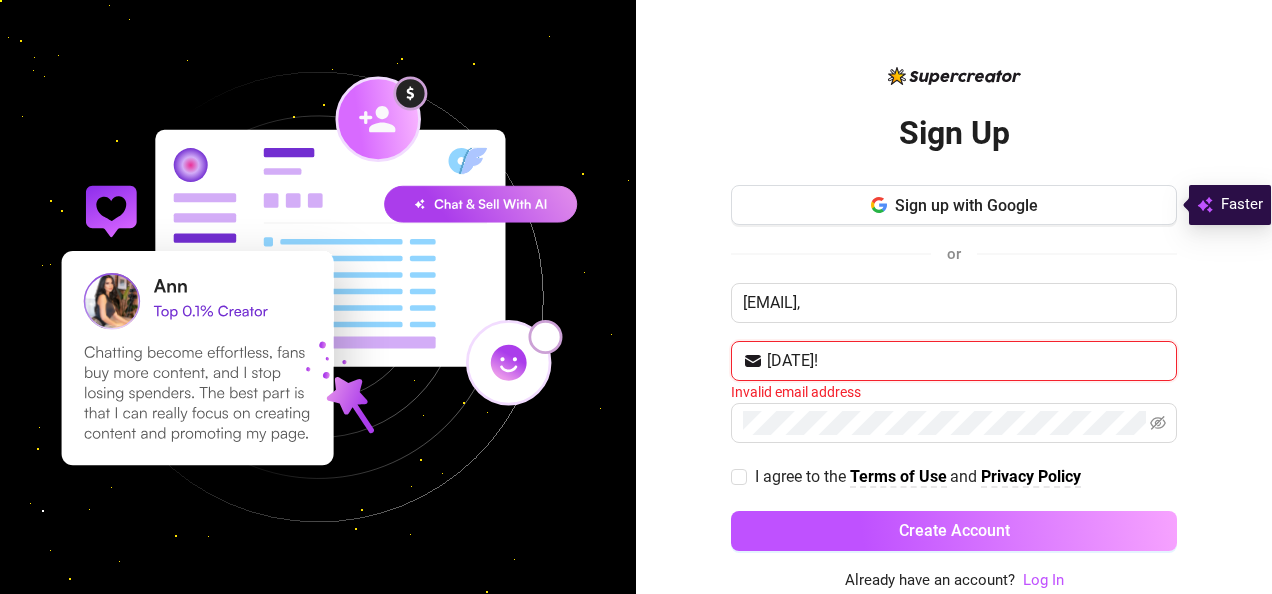 drag, startPoint x: 971, startPoint y: 362, endPoint x: 709, endPoint y: 369, distance: 262.0935 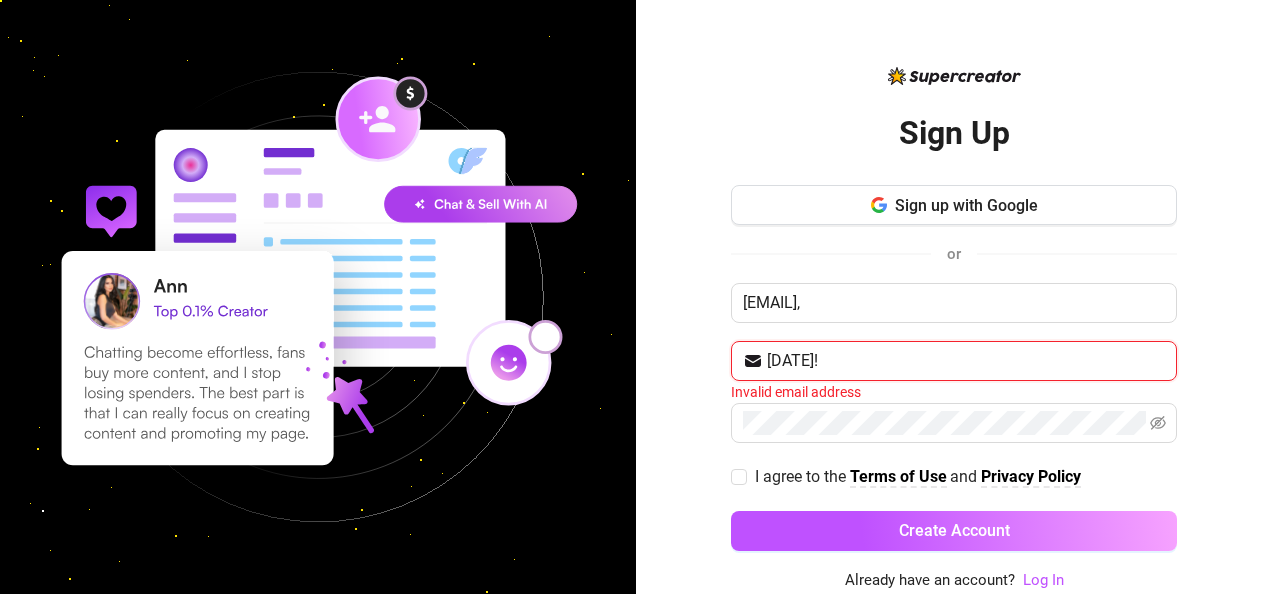 type on "[DATE]!" 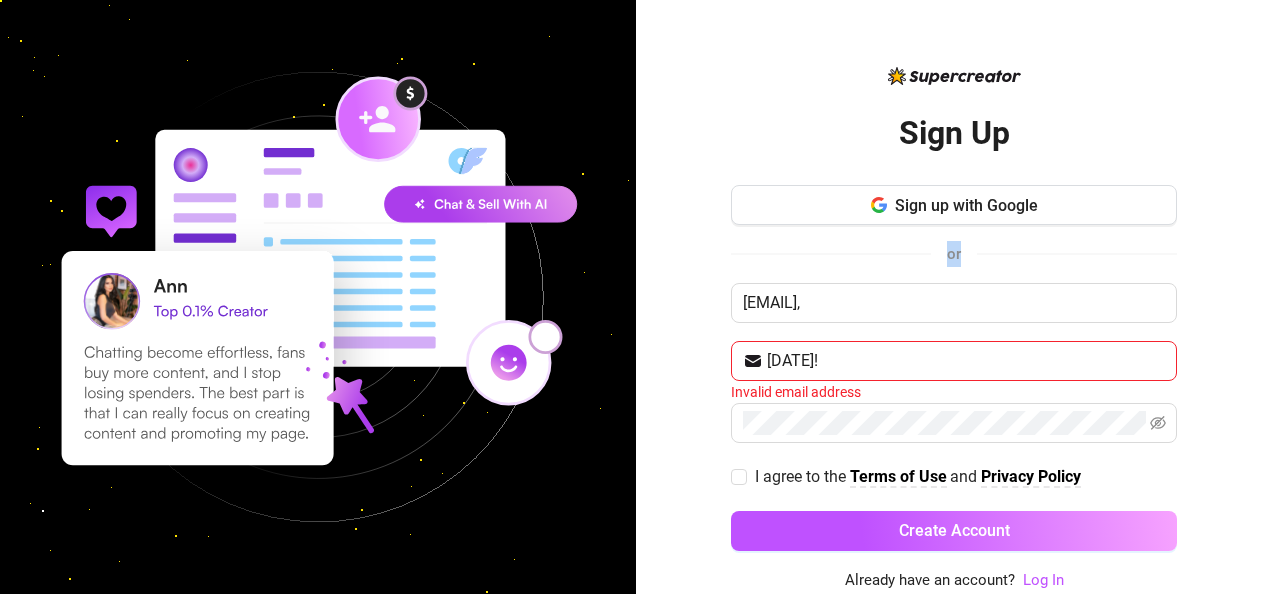 drag, startPoint x: 1271, startPoint y: 201, endPoint x: 1274, endPoint y: 276, distance: 75.059975 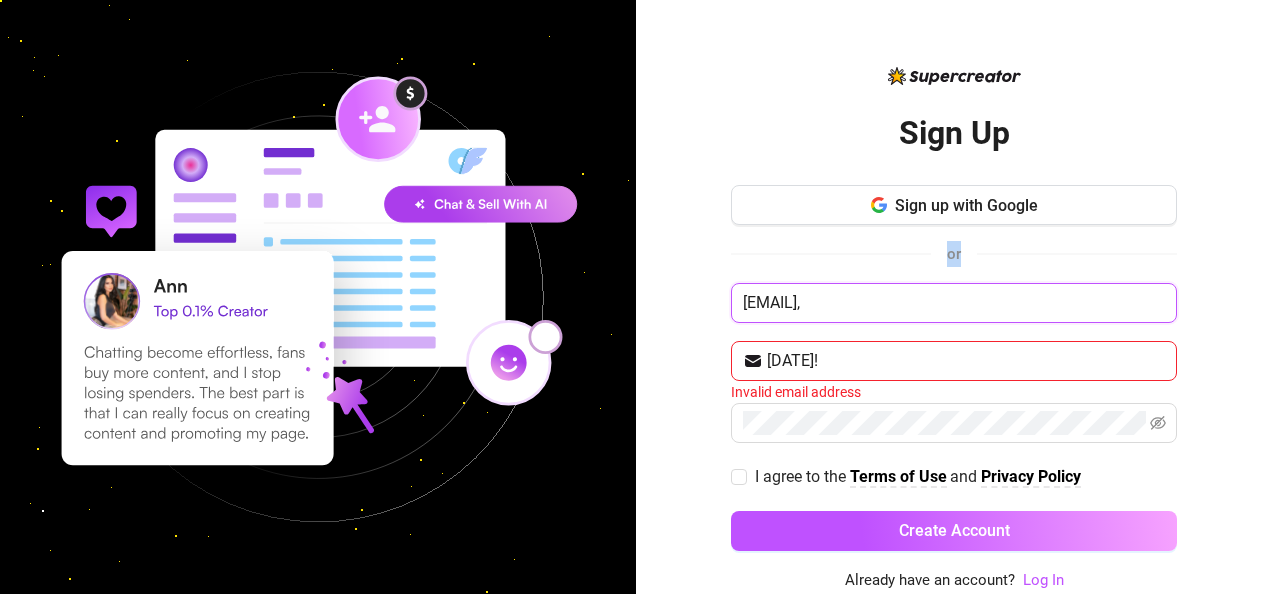 click on "[EMAIL]," at bounding box center [954, 303] 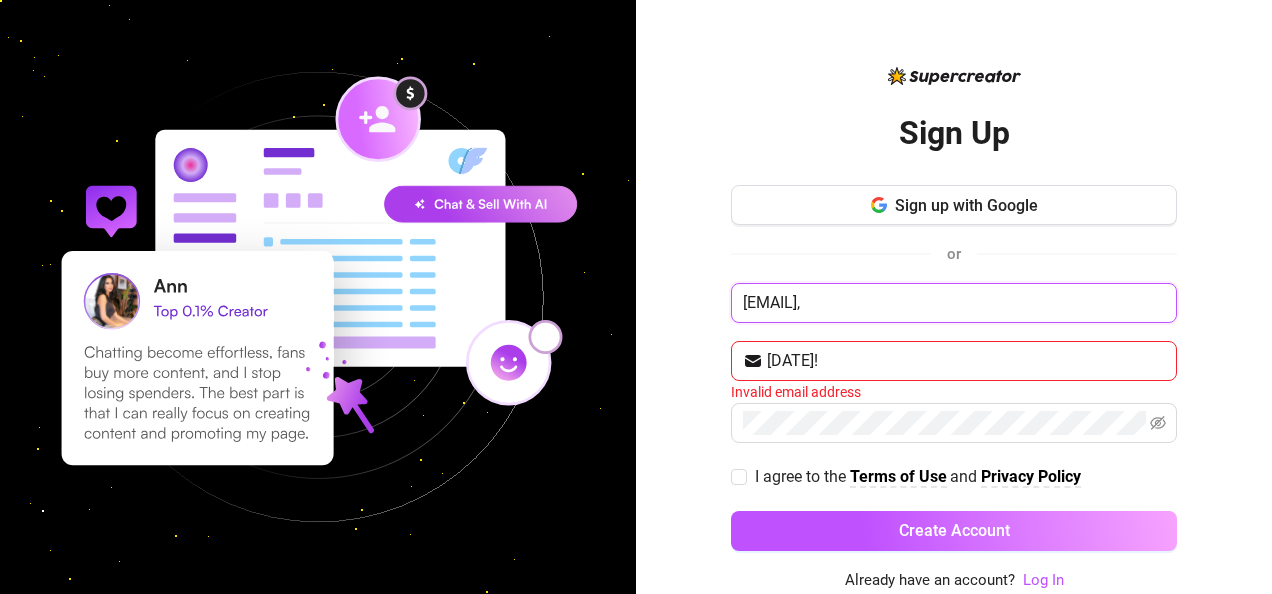 drag, startPoint x: 1002, startPoint y: 302, endPoint x: 699, endPoint y: 308, distance: 303.0594 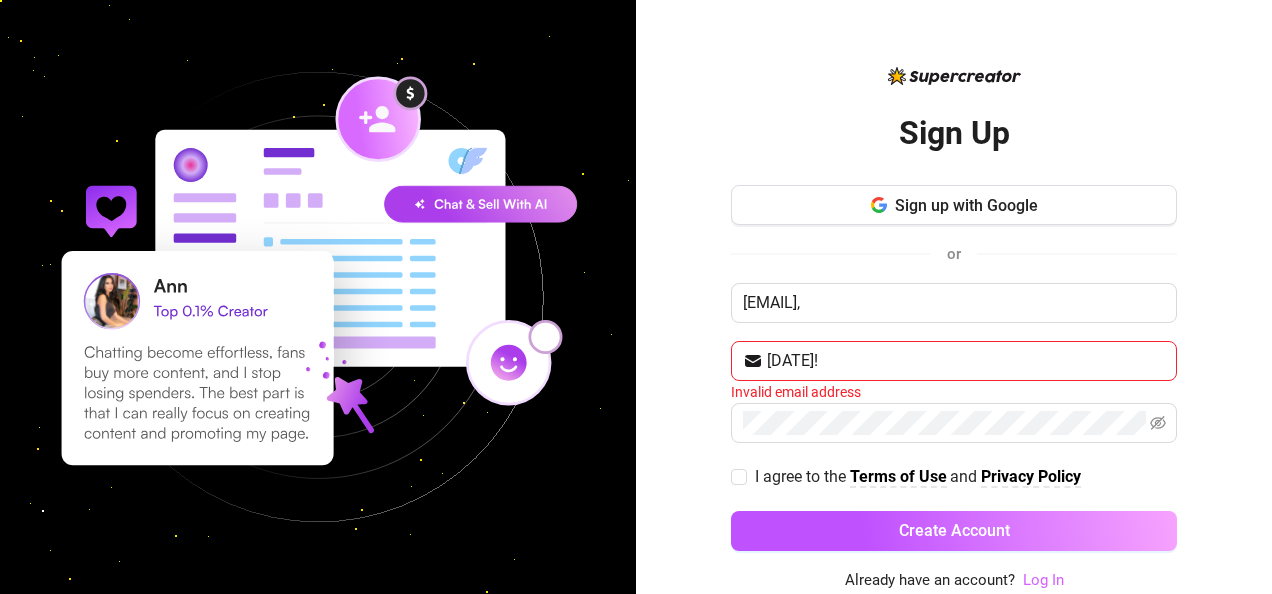 click on "Log In" at bounding box center (1043, 580) 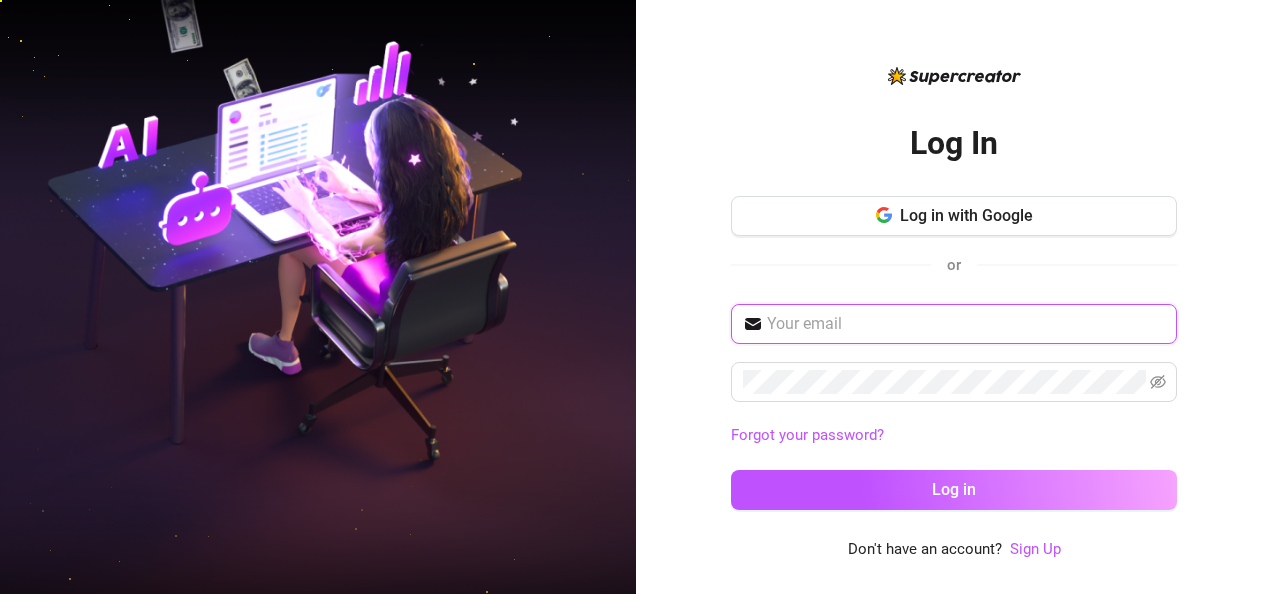 click at bounding box center (966, 324) 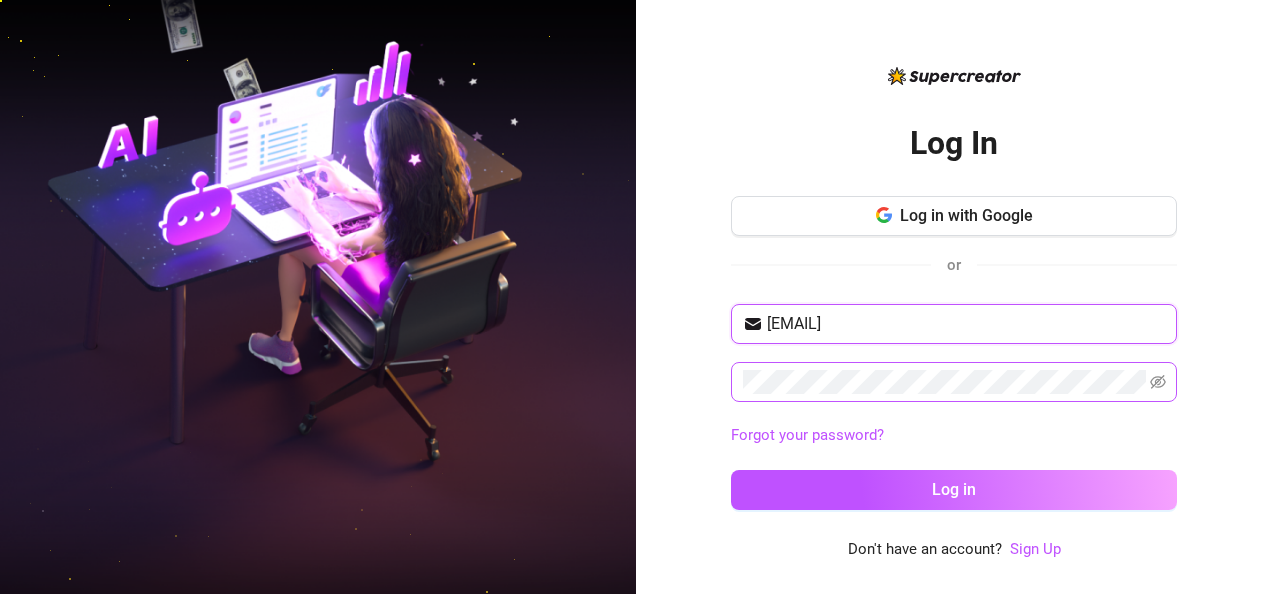 type on "[EMAIL]" 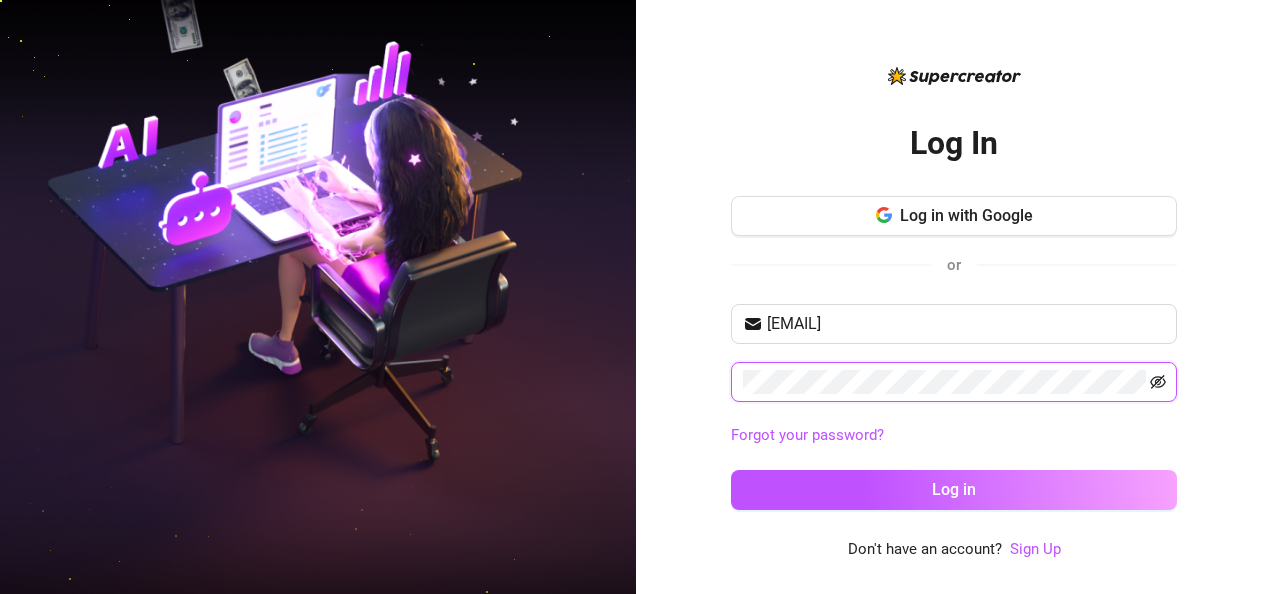 click 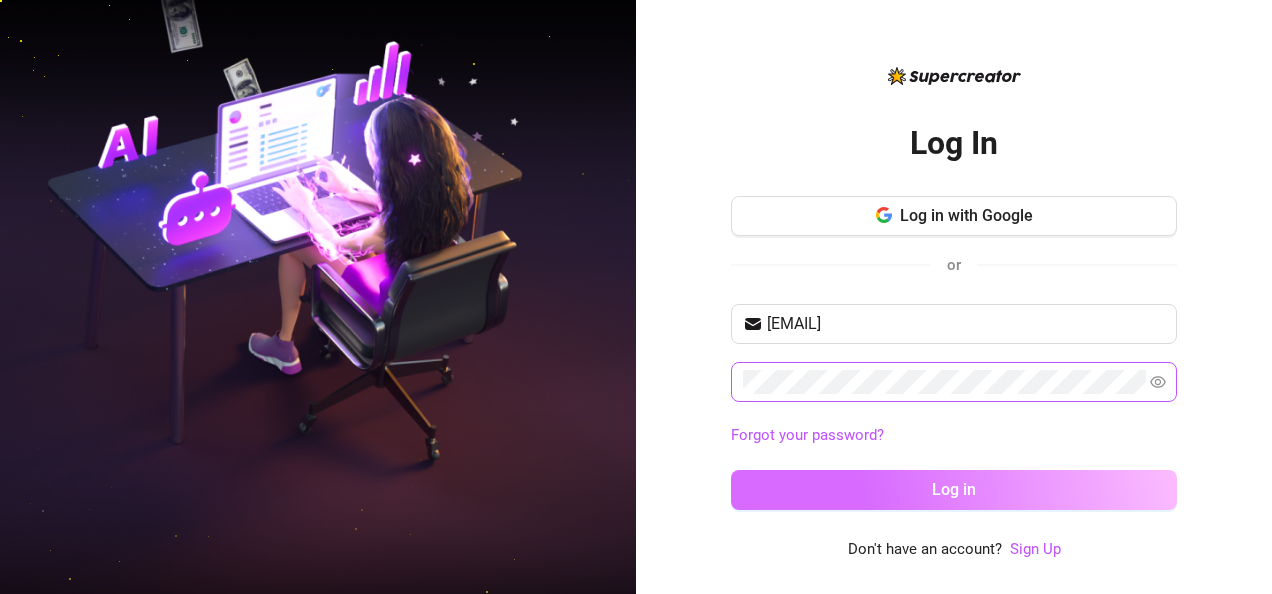 click on "Log in" at bounding box center (954, 490) 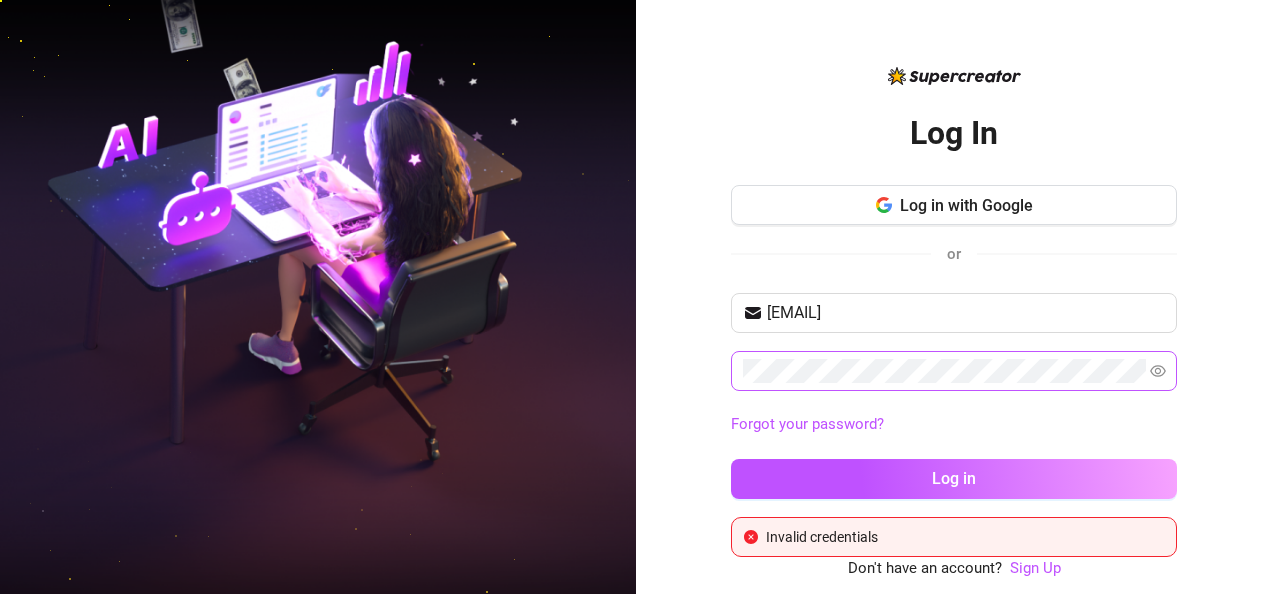 drag, startPoint x: 1271, startPoint y: 108, endPoint x: 1261, endPoint y: 256, distance: 148.33745 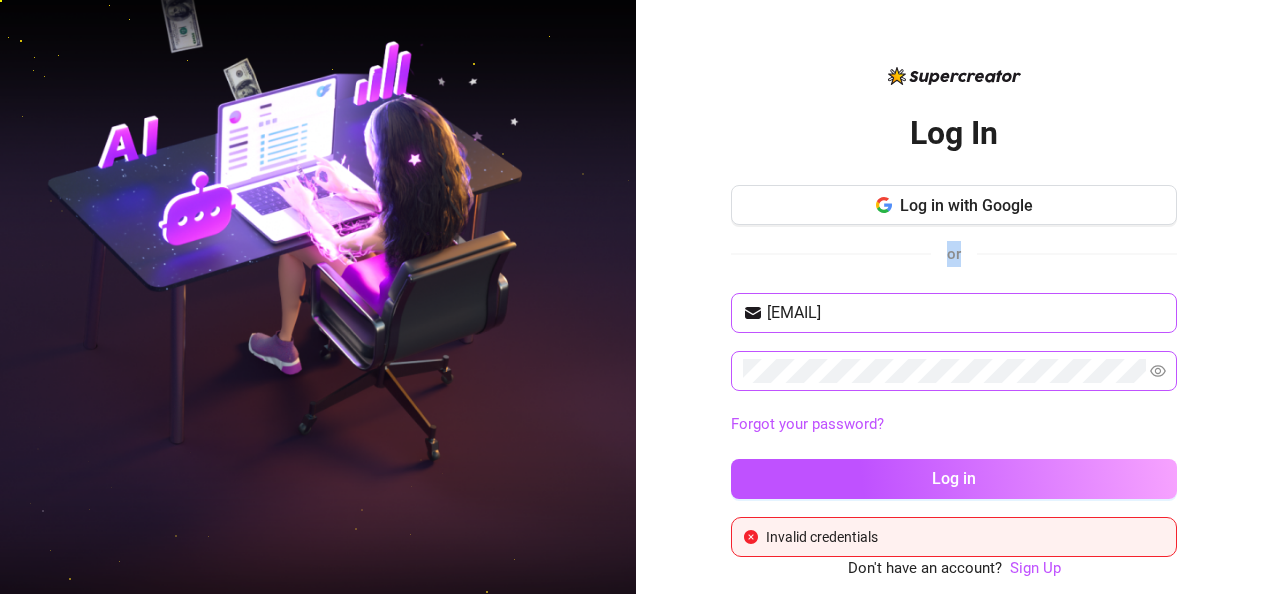 click at bounding box center (753, 313) 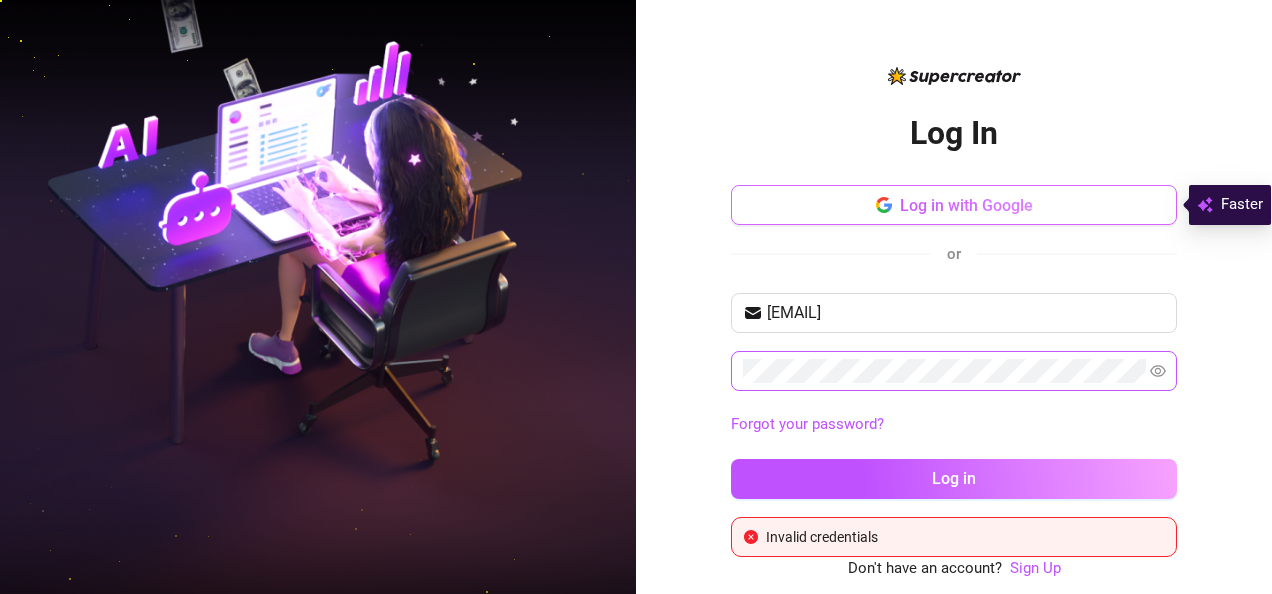 click on "Log in with Google" at bounding box center [954, 205] 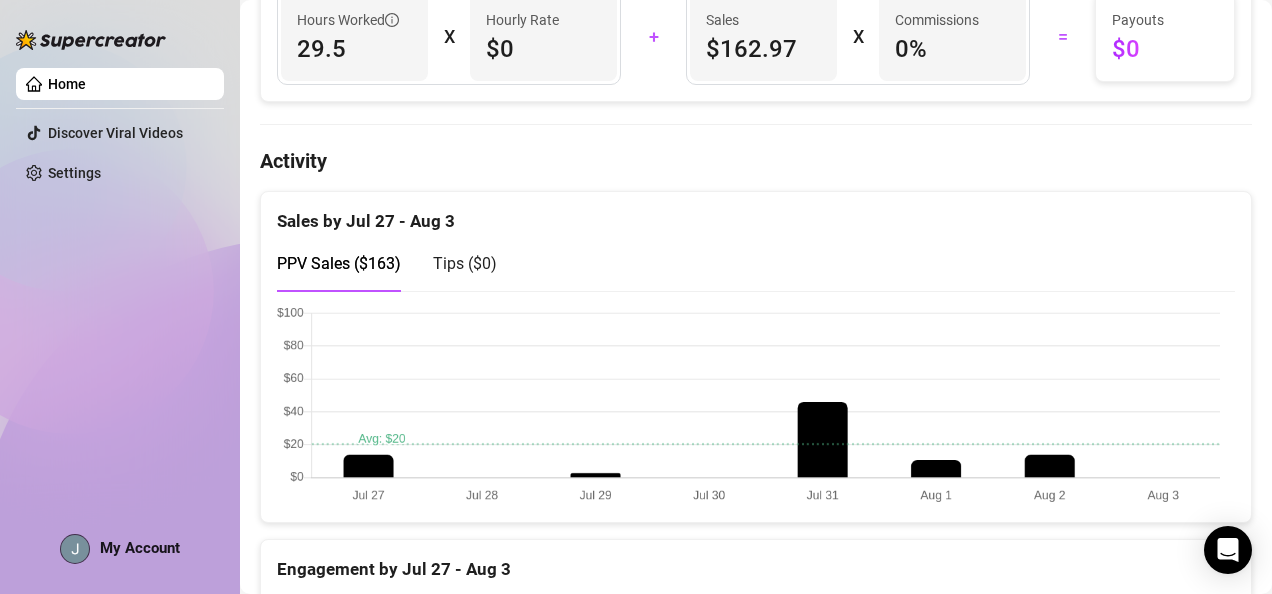 scroll, scrollTop: 0, scrollLeft: 0, axis: both 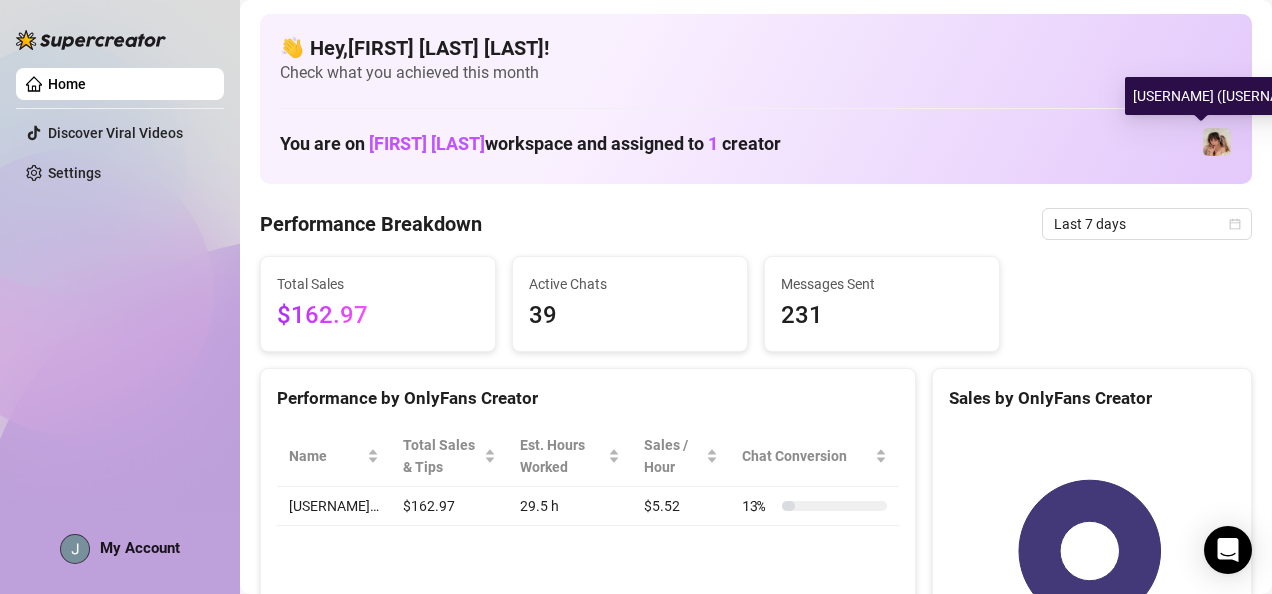 click at bounding box center (1217, 142) 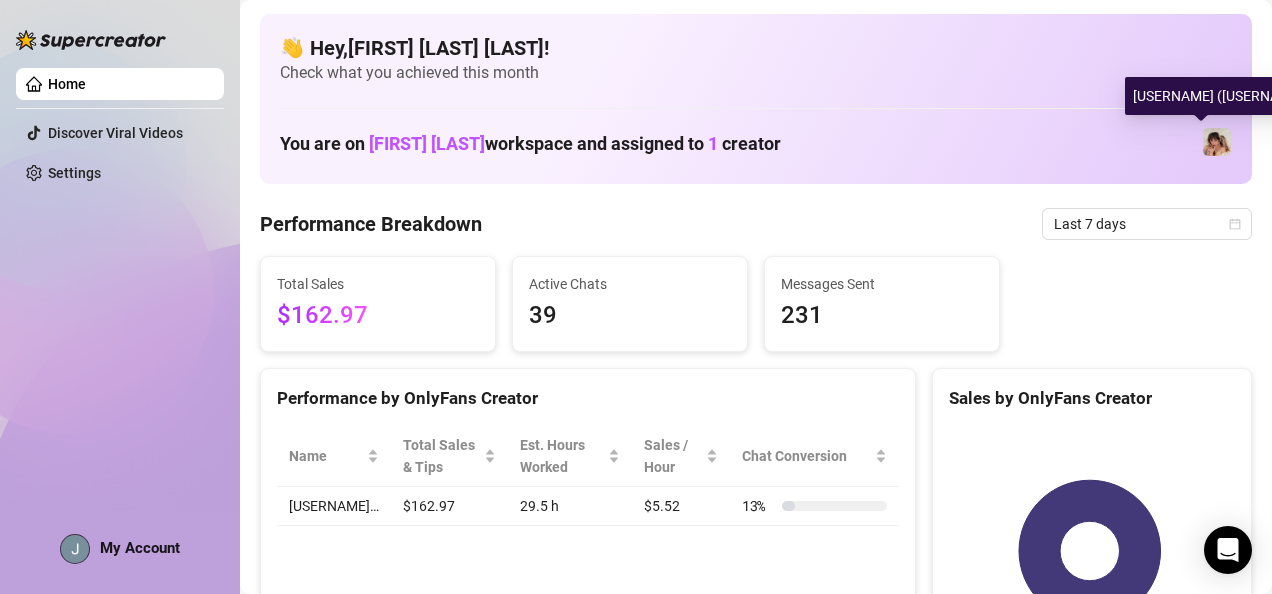 click at bounding box center [1217, 142] 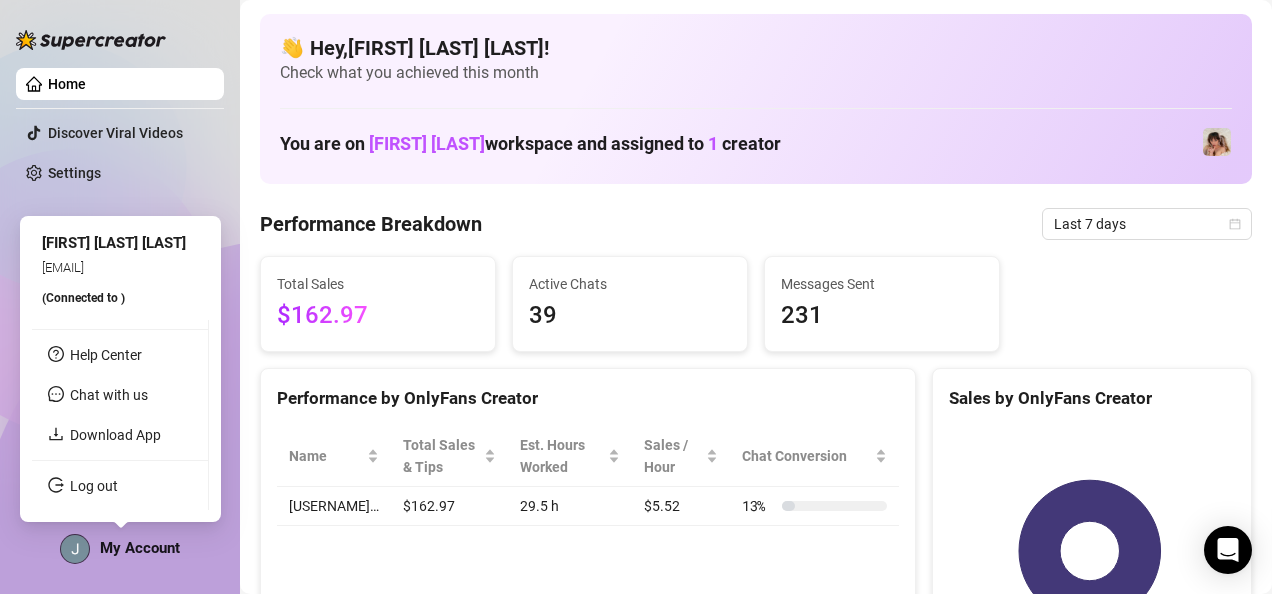 click at bounding box center [75, 549] 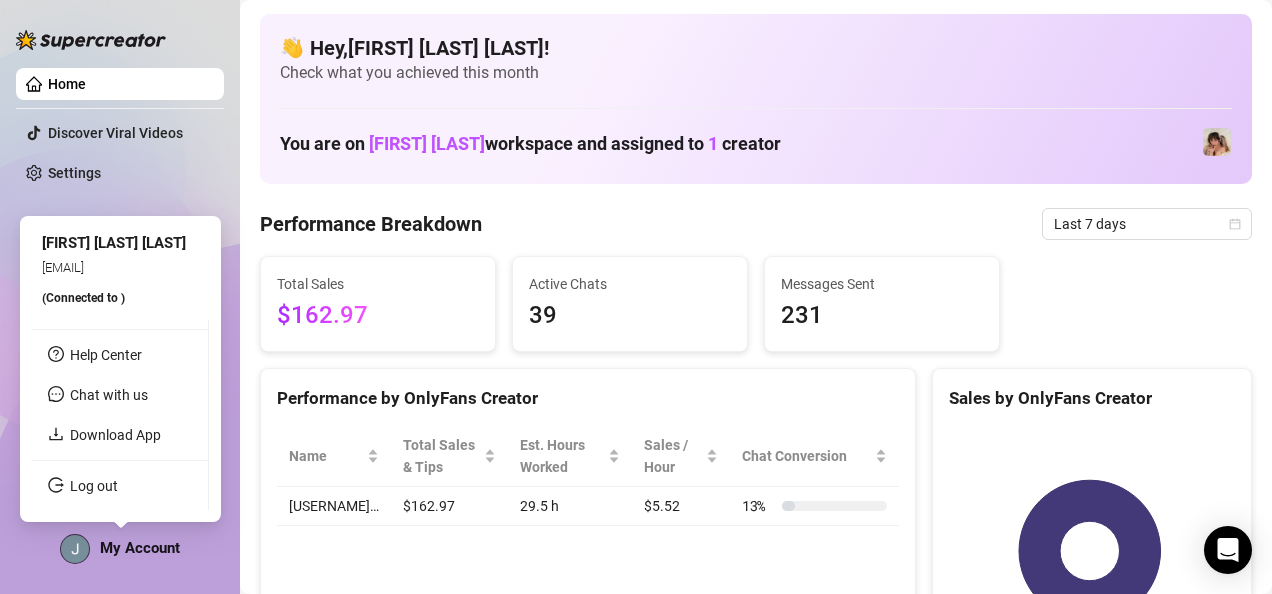 click on "[EMAIL]" at bounding box center [63, 267] 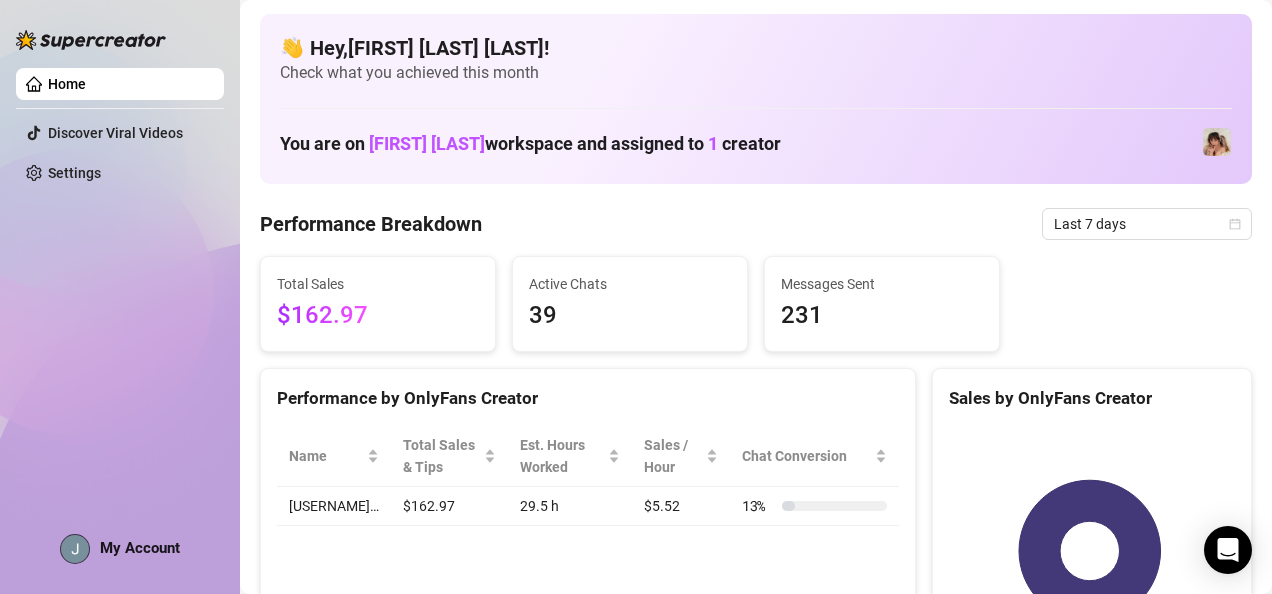 click at bounding box center (91, 30) 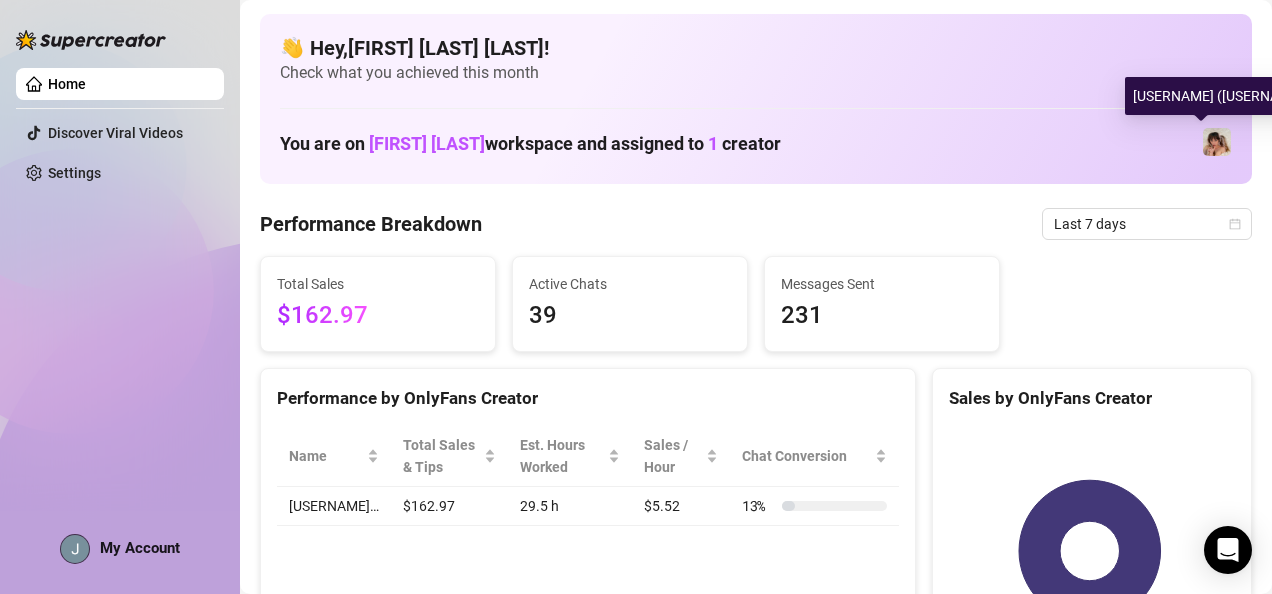 click at bounding box center [1217, 142] 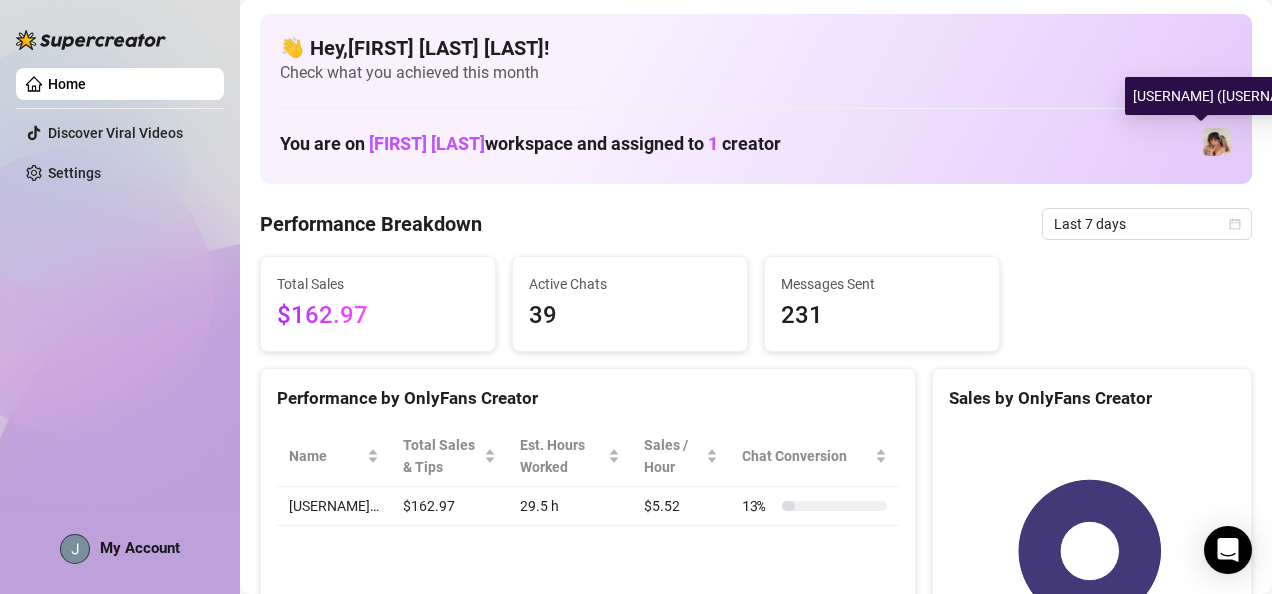 click at bounding box center (1217, 142) 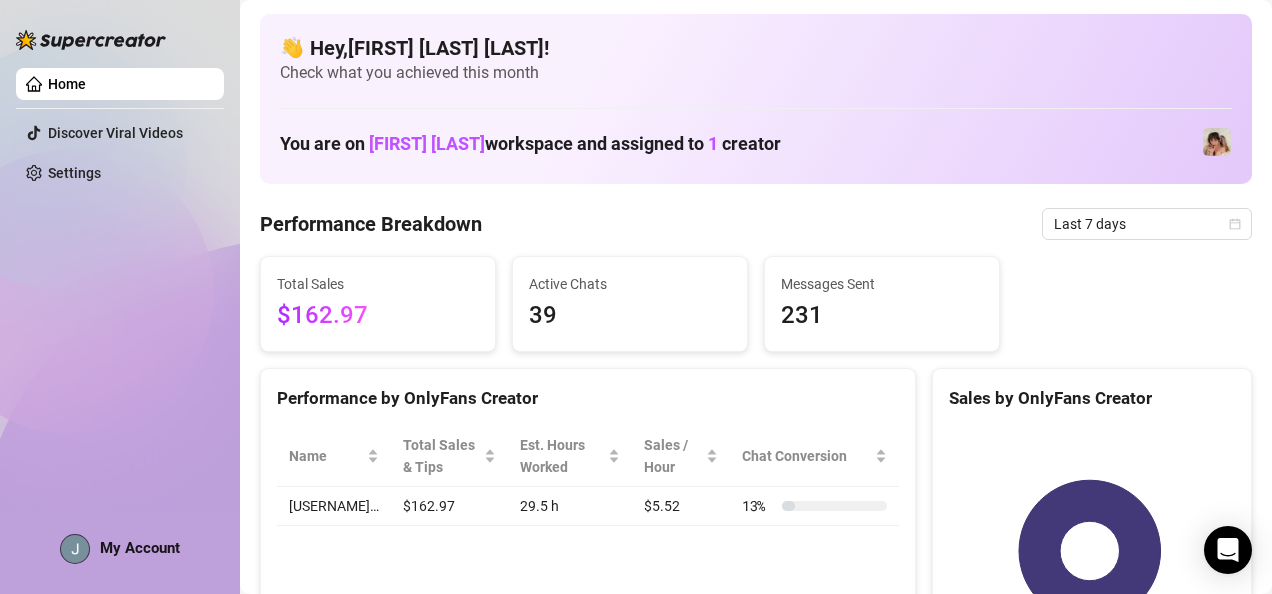 drag, startPoint x: 1203, startPoint y: 143, endPoint x: 817, endPoint y: 160, distance: 386.37418 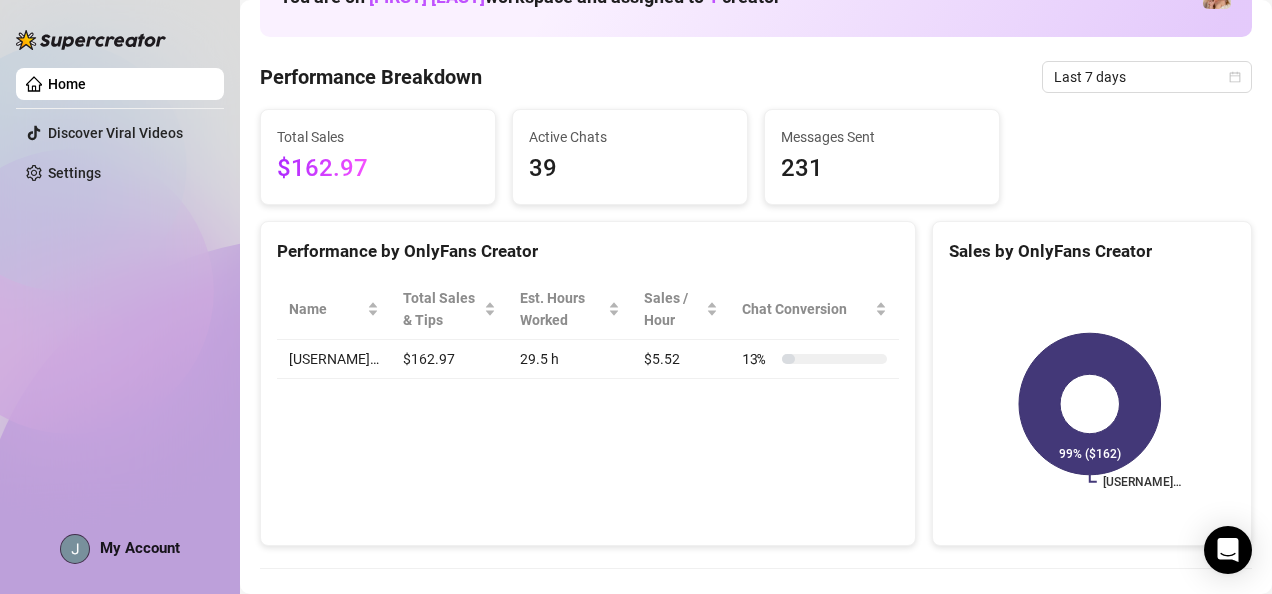 scroll, scrollTop: 0, scrollLeft: 0, axis: both 